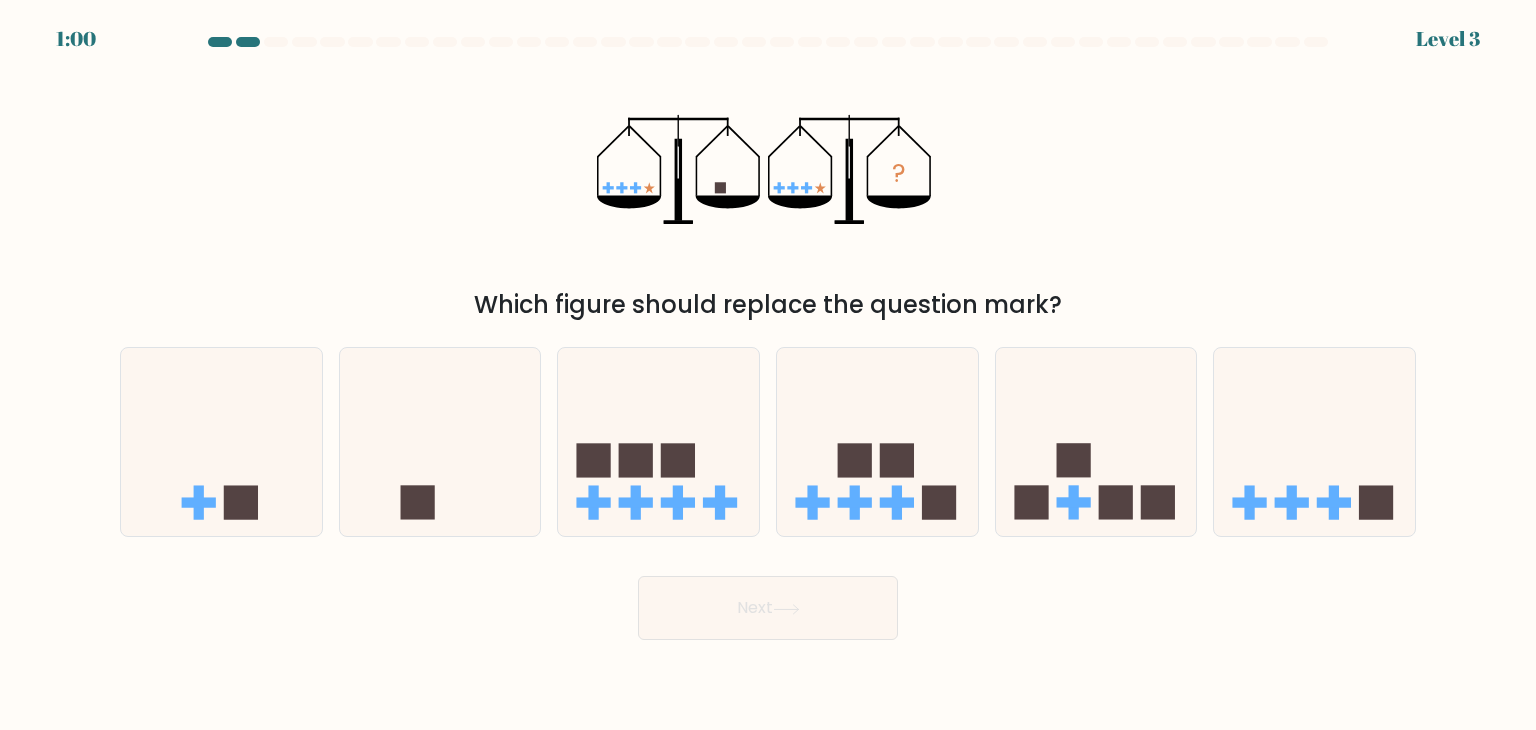 scroll, scrollTop: 0, scrollLeft: 0, axis: both 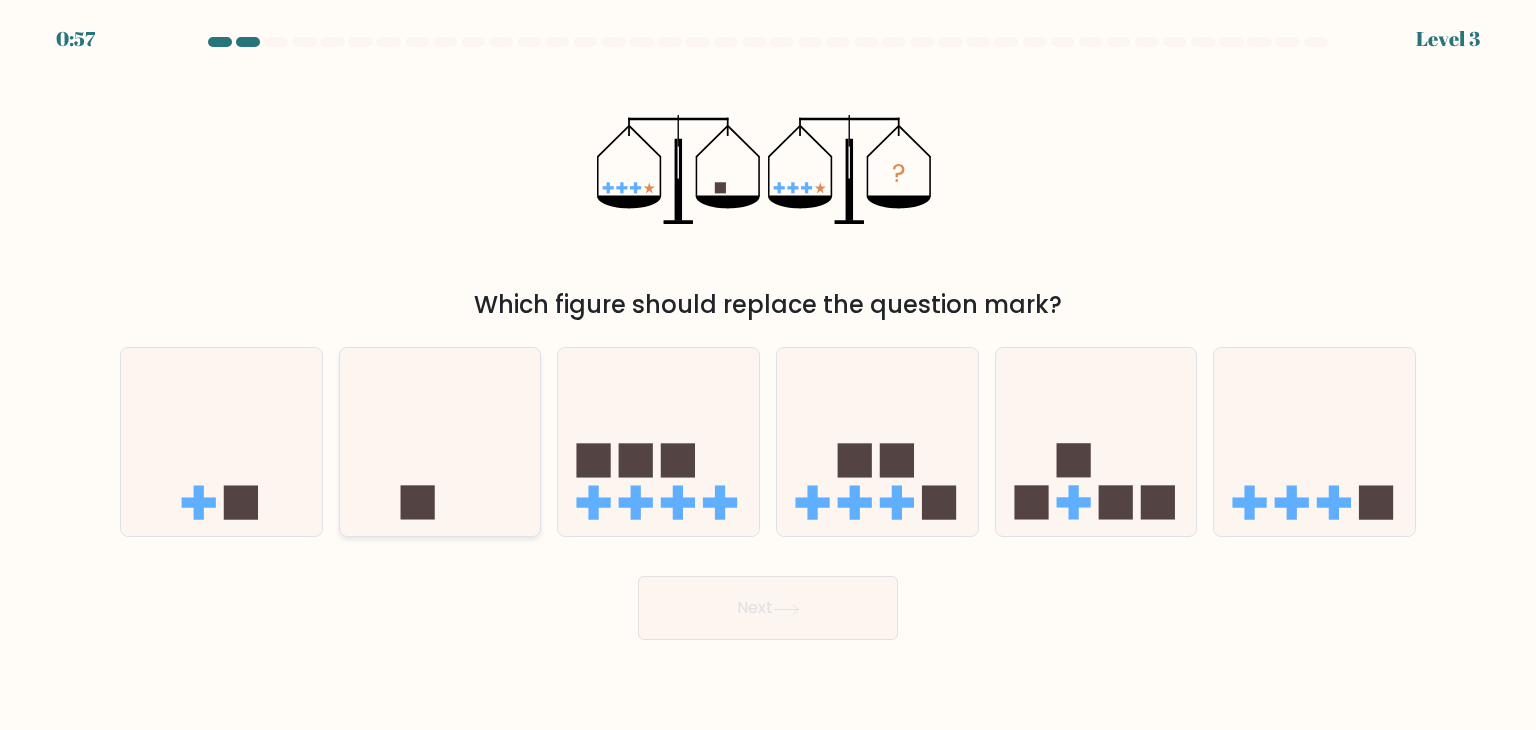 click at bounding box center [440, 442] 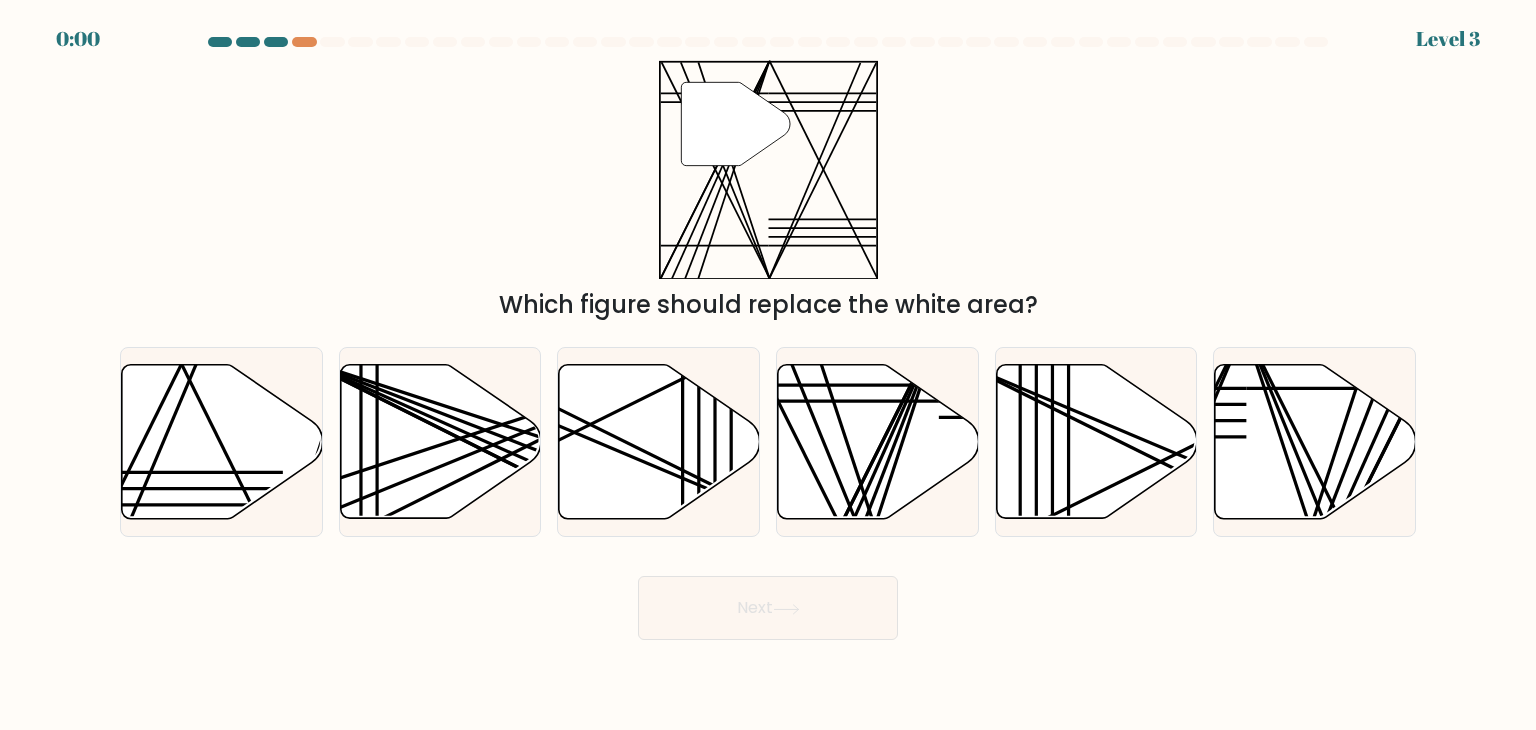 scroll, scrollTop: 0, scrollLeft: 0, axis: both 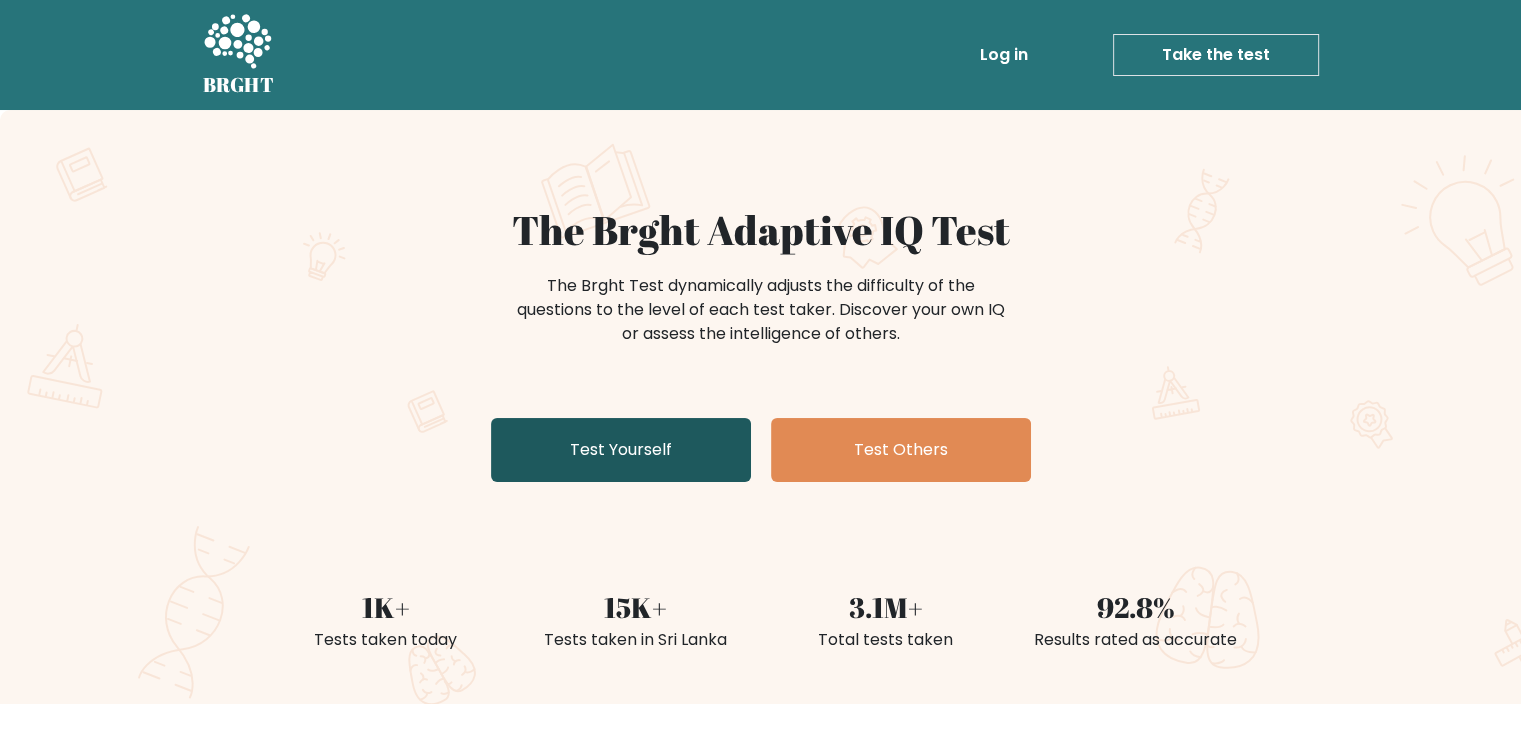 click on "Test Yourself" at bounding box center (621, 450) 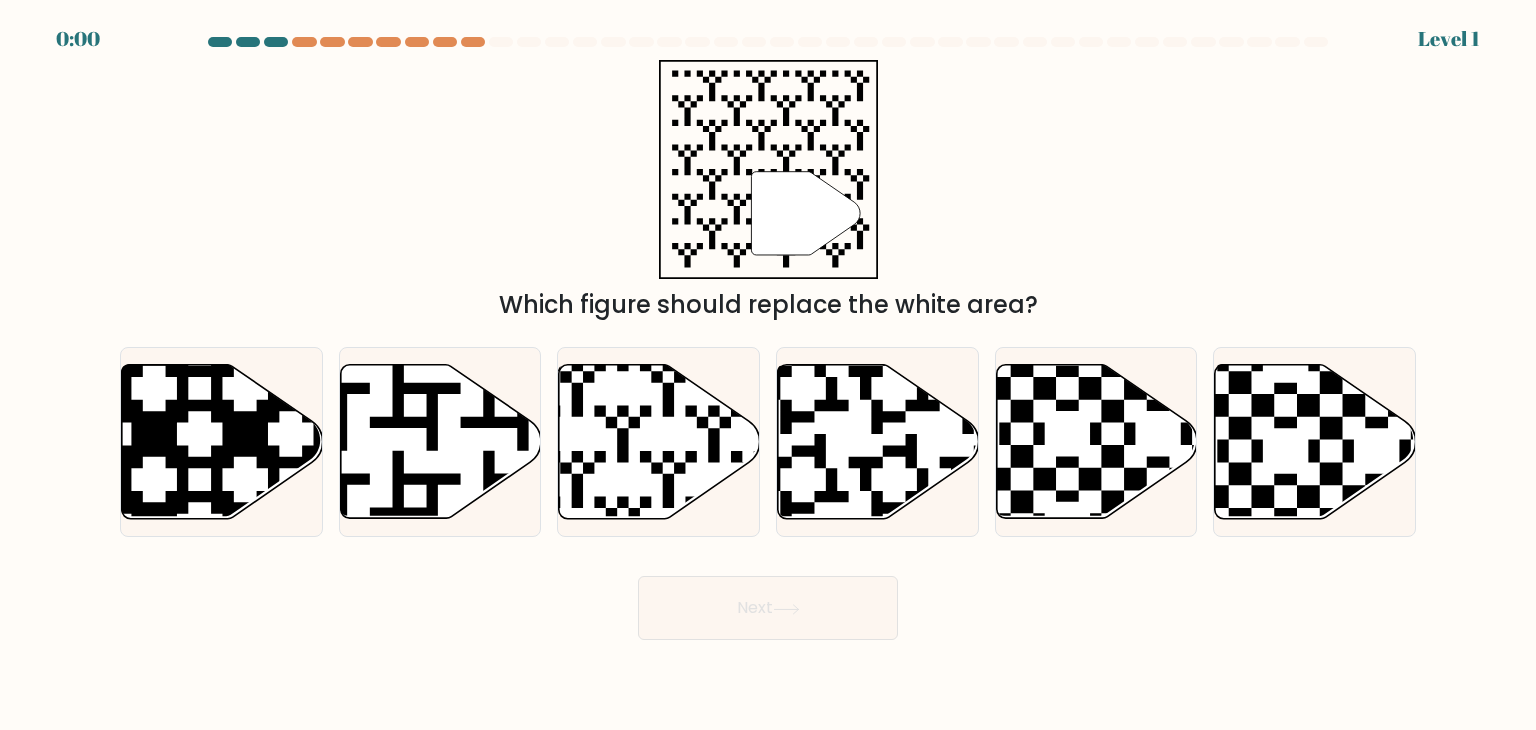 scroll, scrollTop: 0, scrollLeft: 0, axis: both 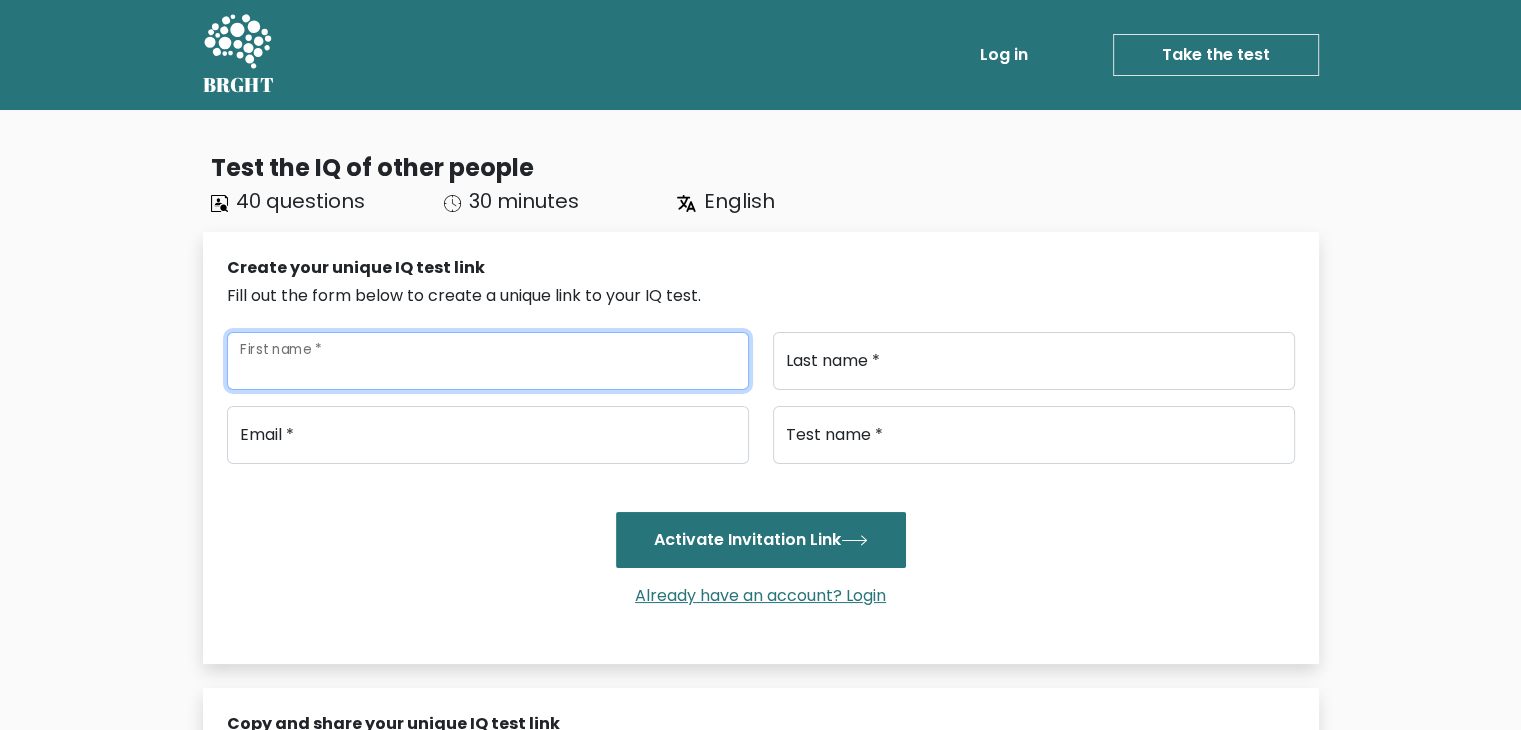 click on "First name *" at bounding box center [488, 361] 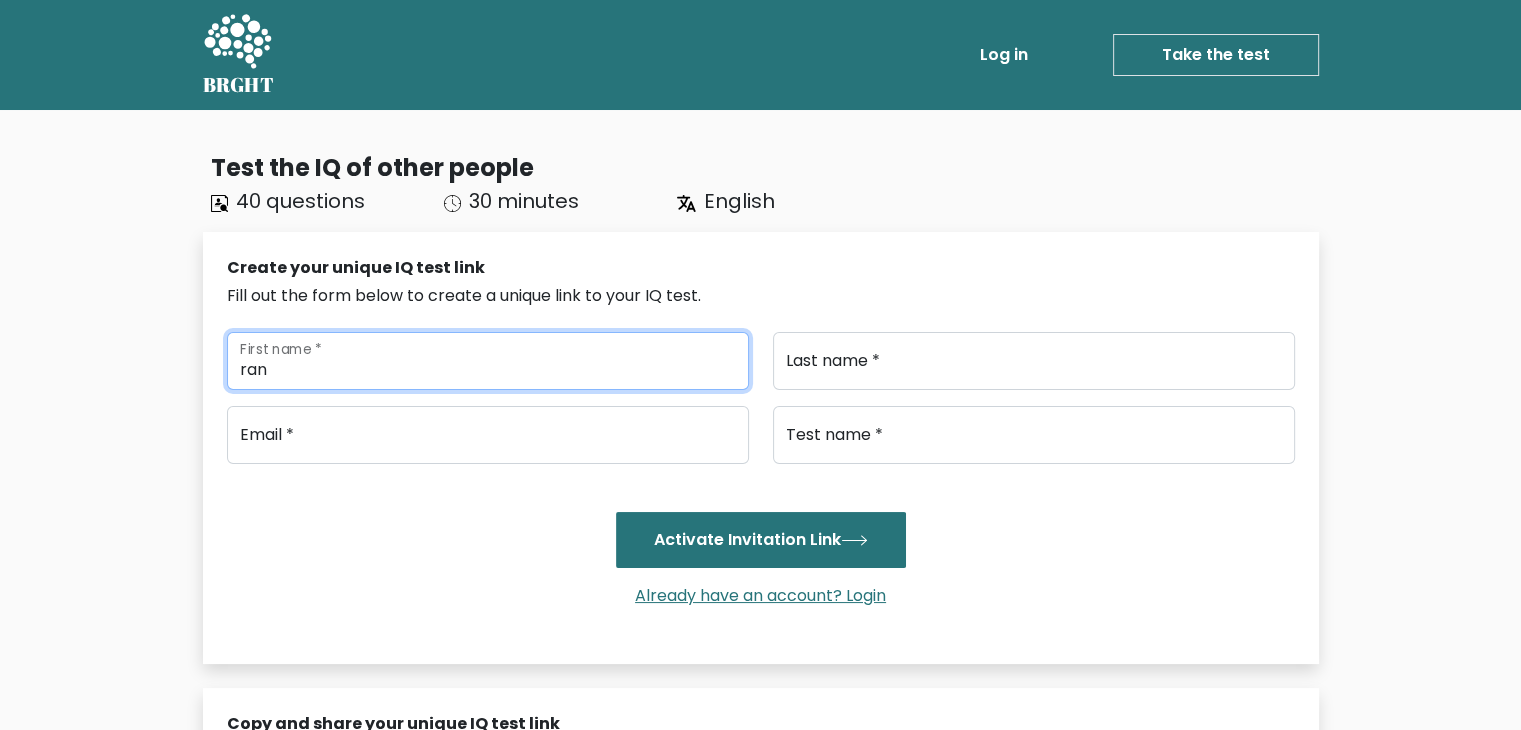 type on "ran" 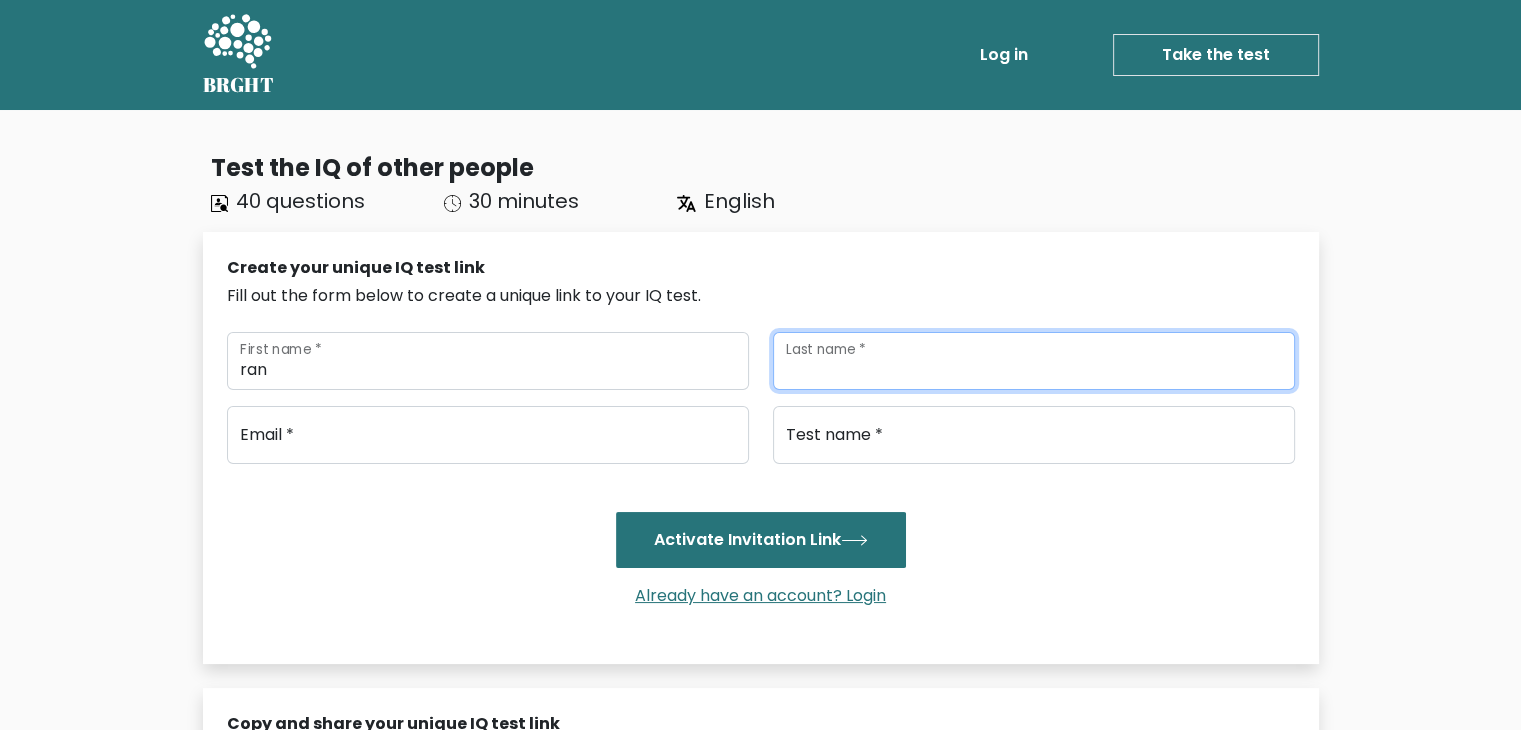 click on "Last name *" at bounding box center [1034, 361] 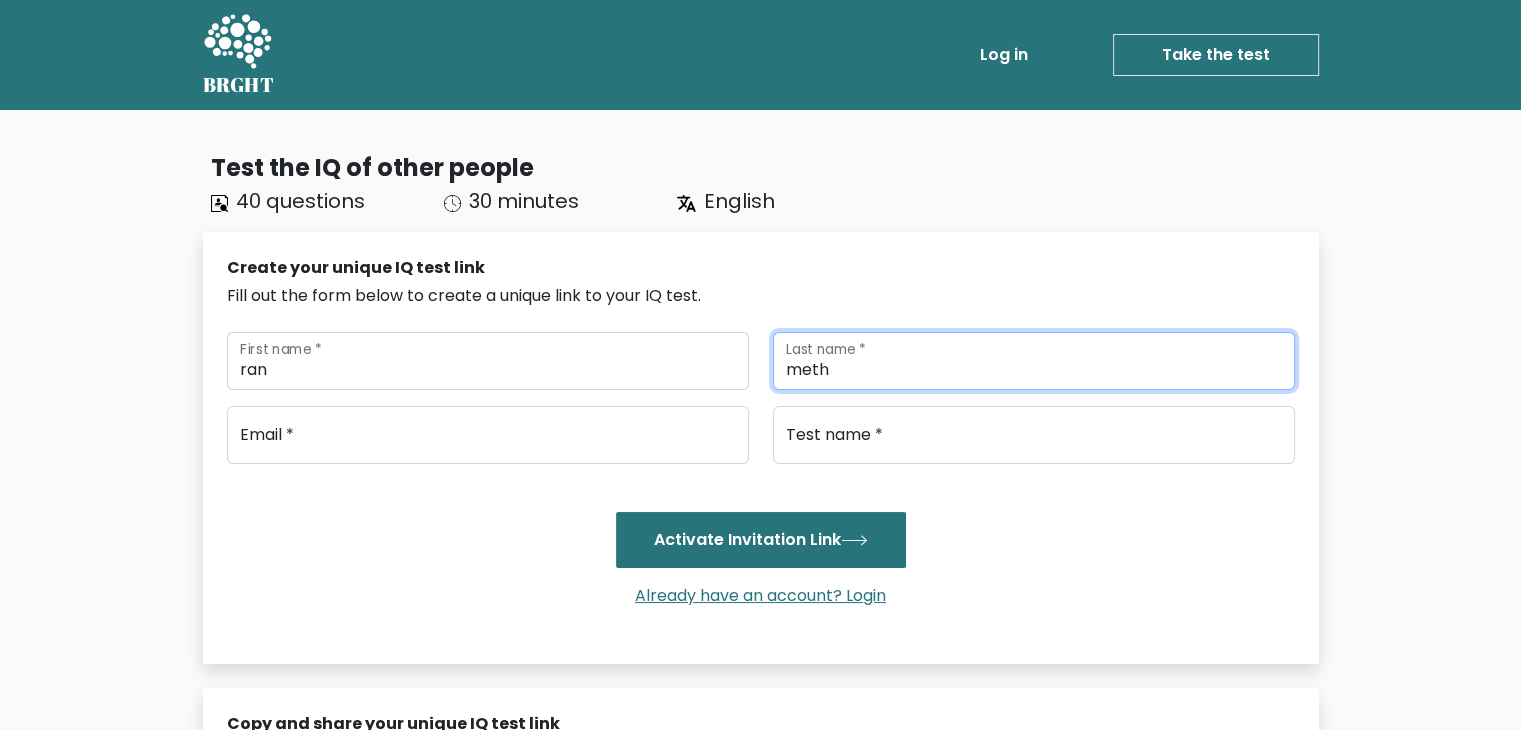 type on "meth" 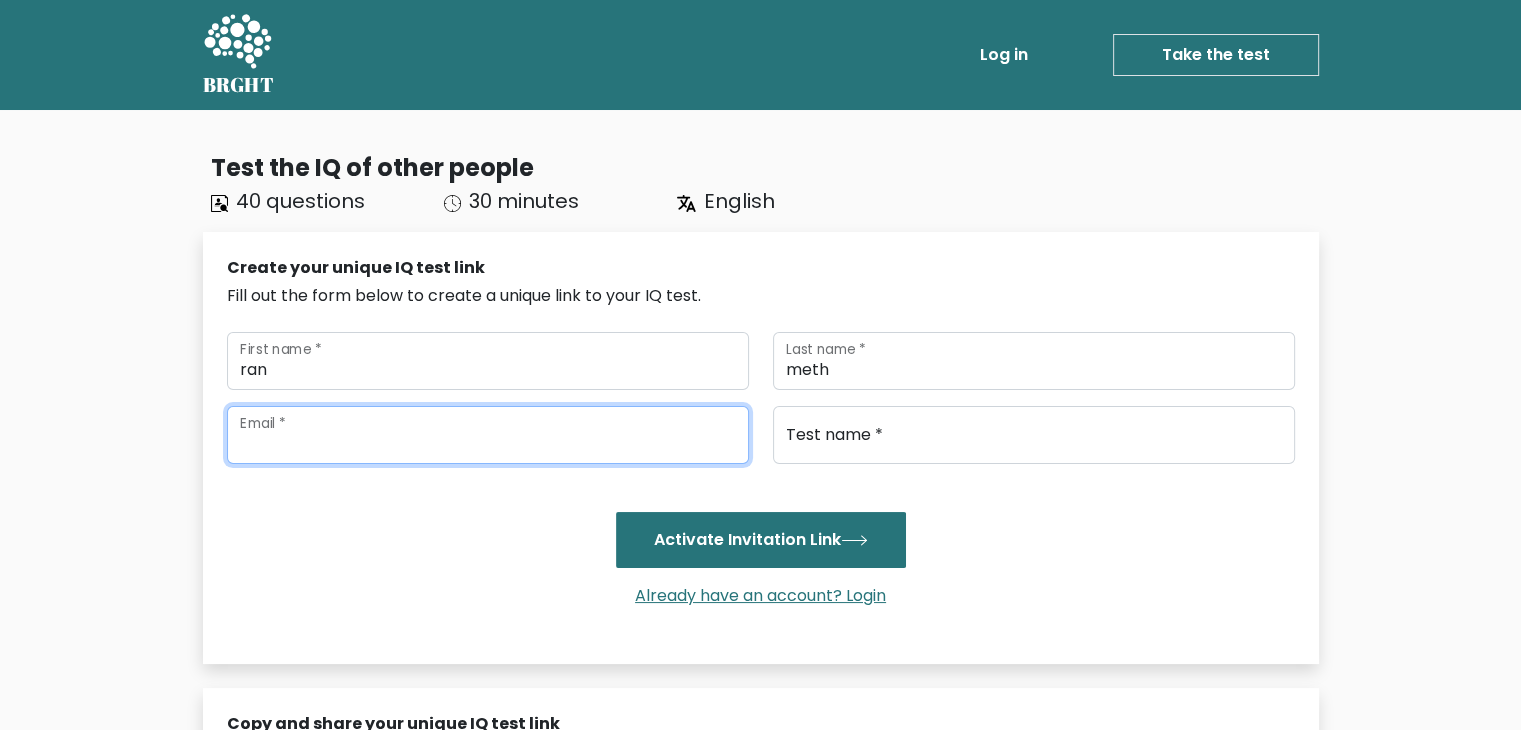 click at bounding box center [488, 435] 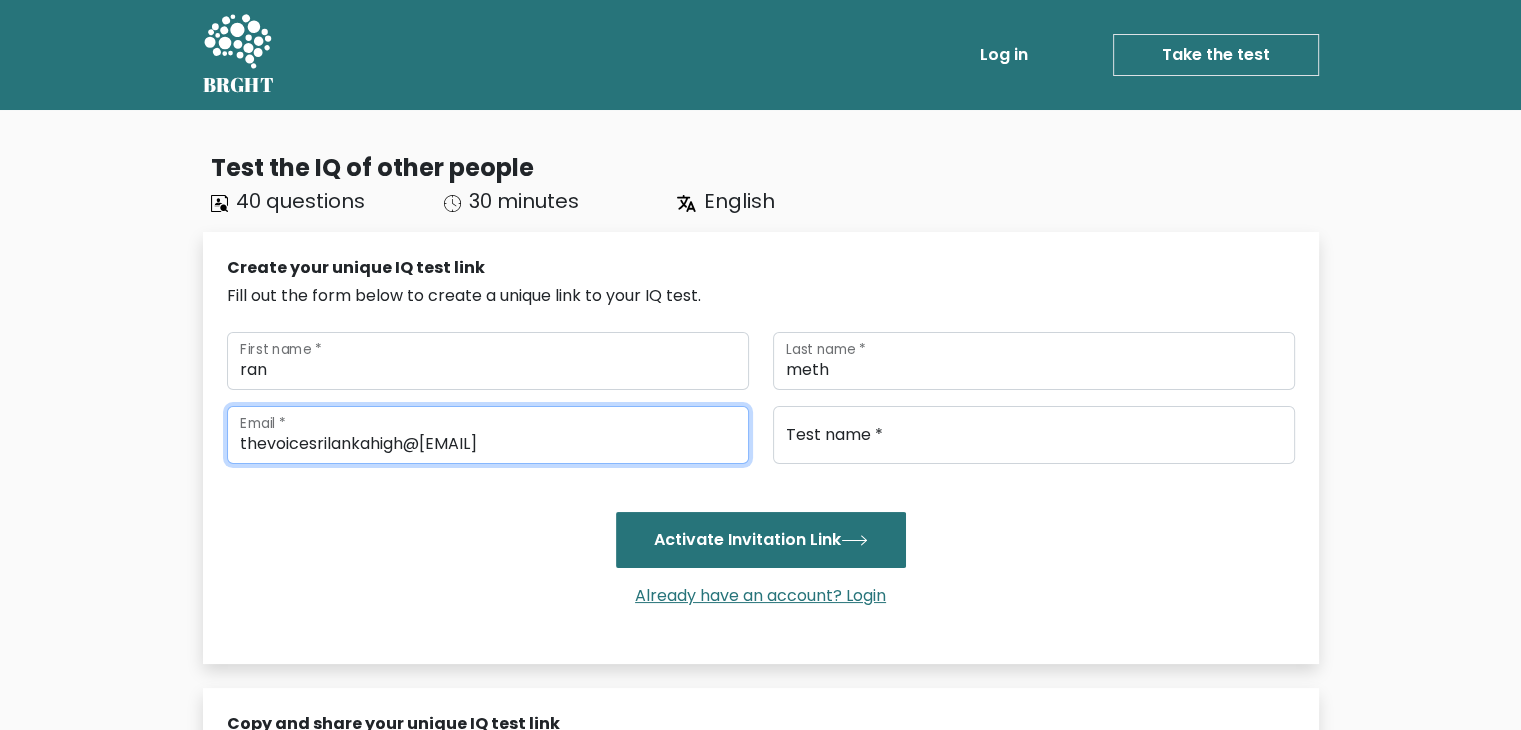 type on "thevoicesrilankahigh@[EXAMPLE].com" 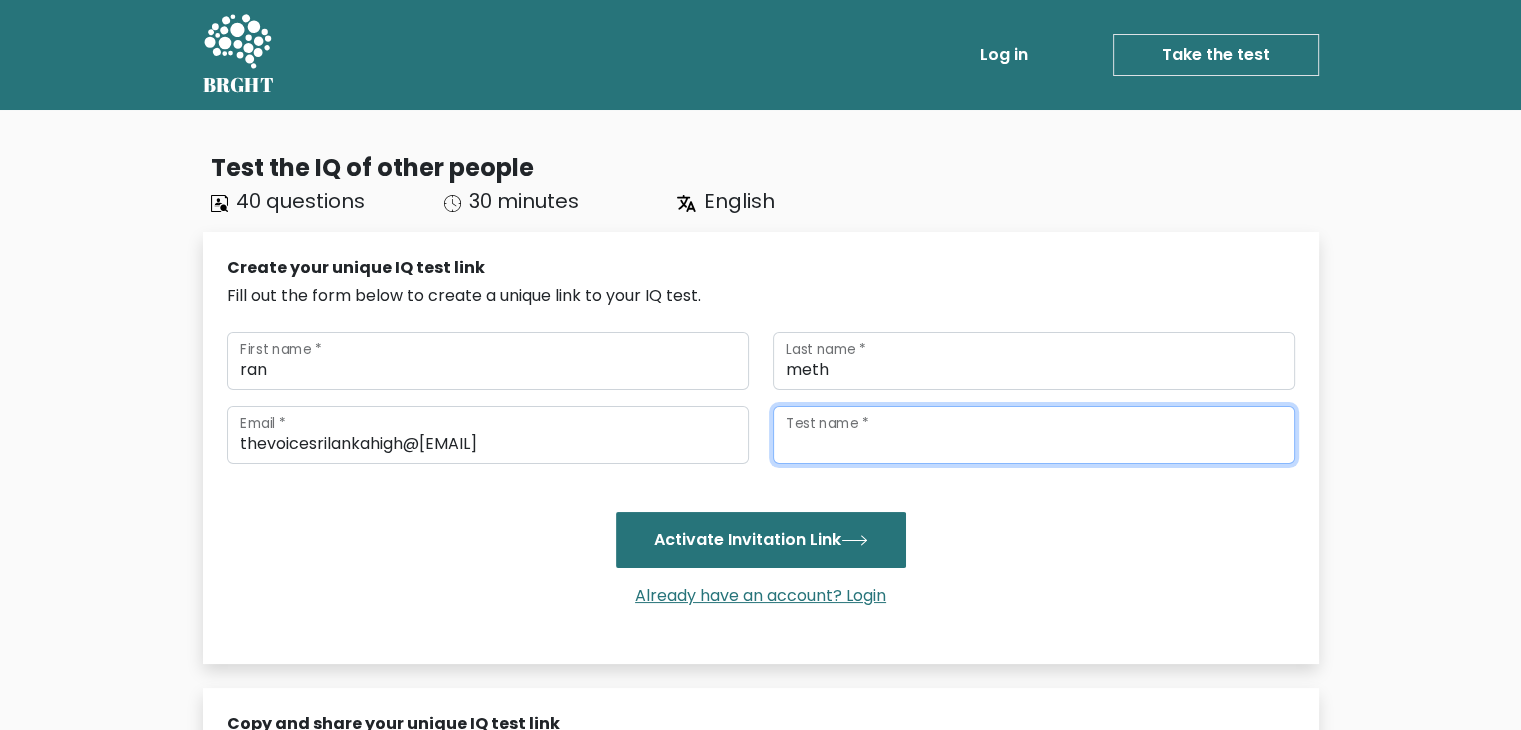 click on "Test name *" at bounding box center [1034, 435] 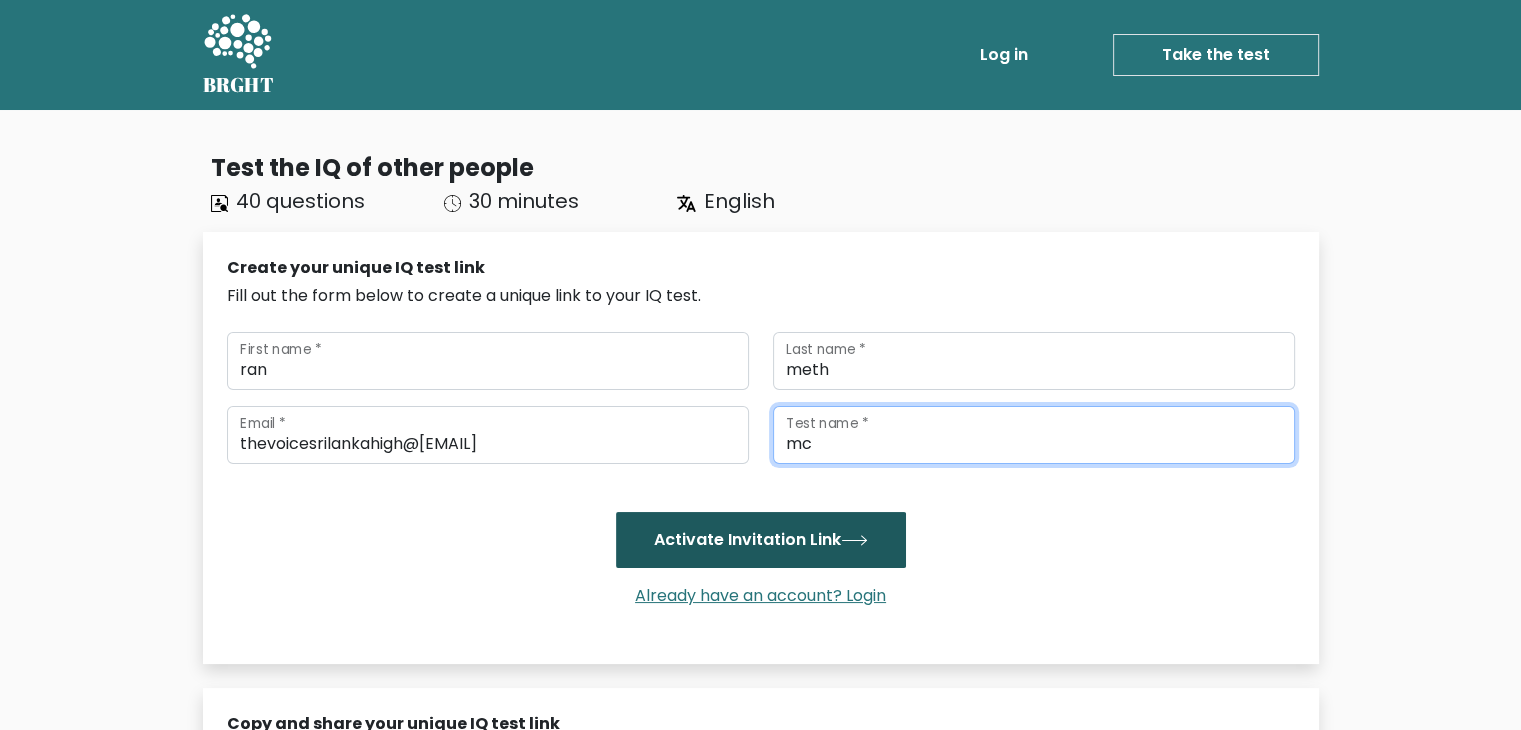 type on "mc" 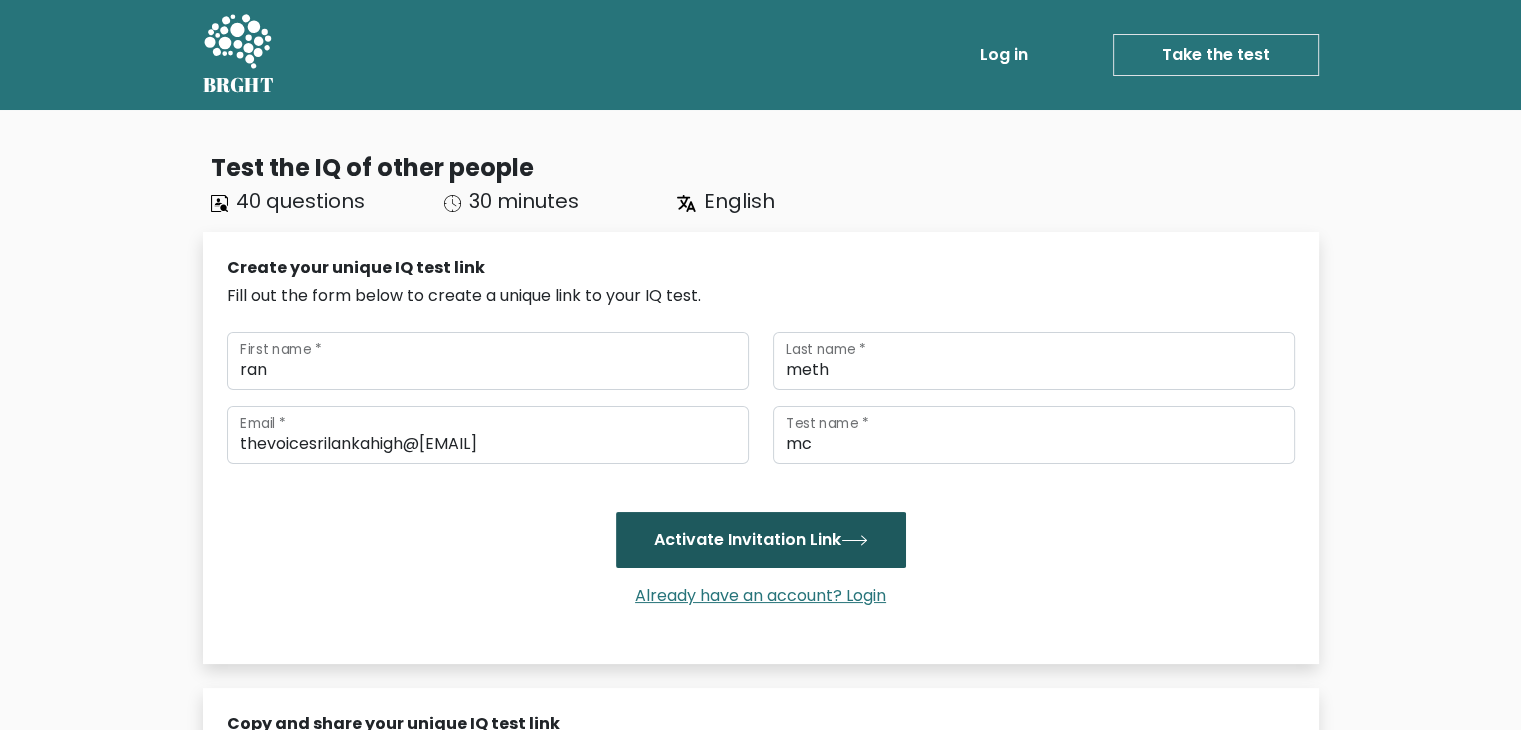 click on "Activate Invitation Link" at bounding box center [761, 540] 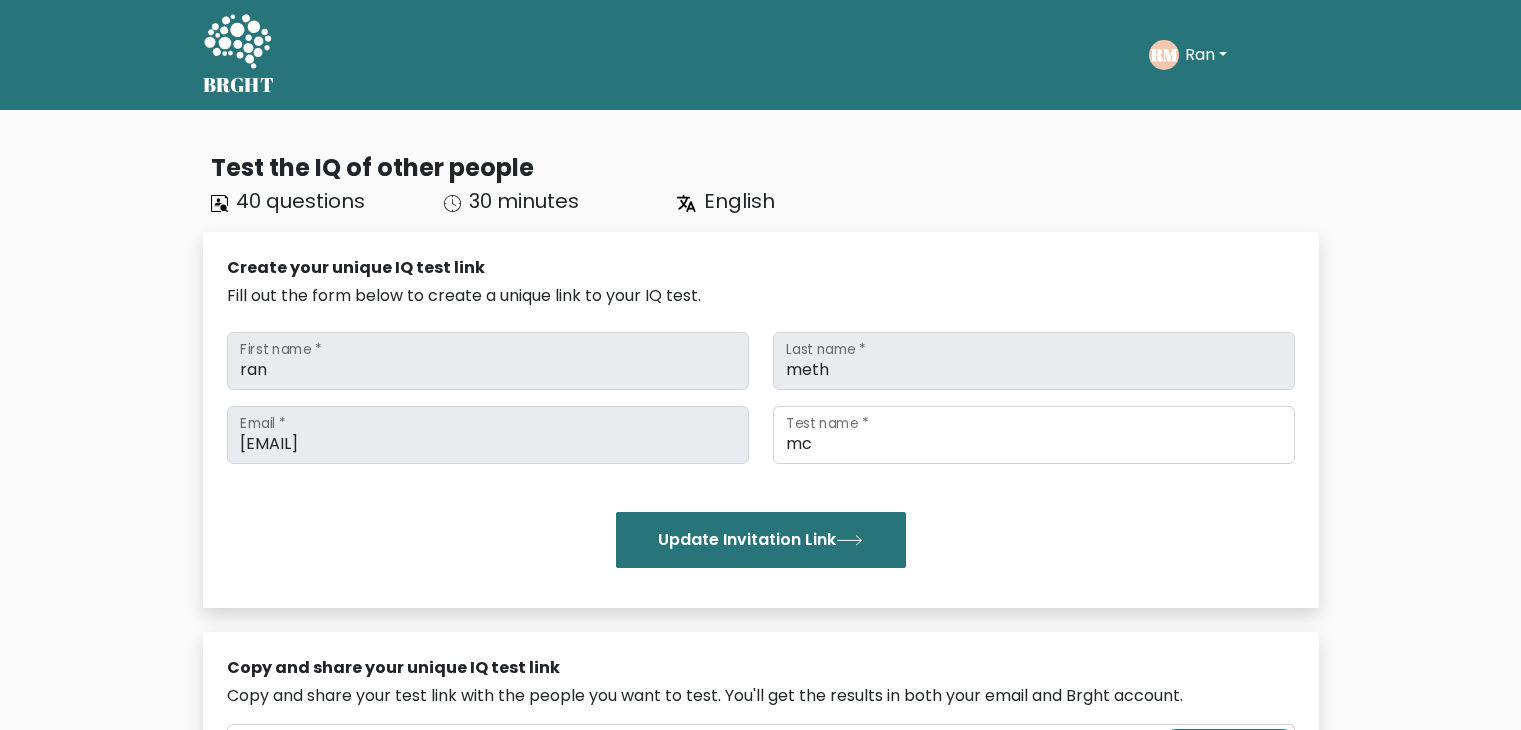 scroll, scrollTop: 0, scrollLeft: 0, axis: both 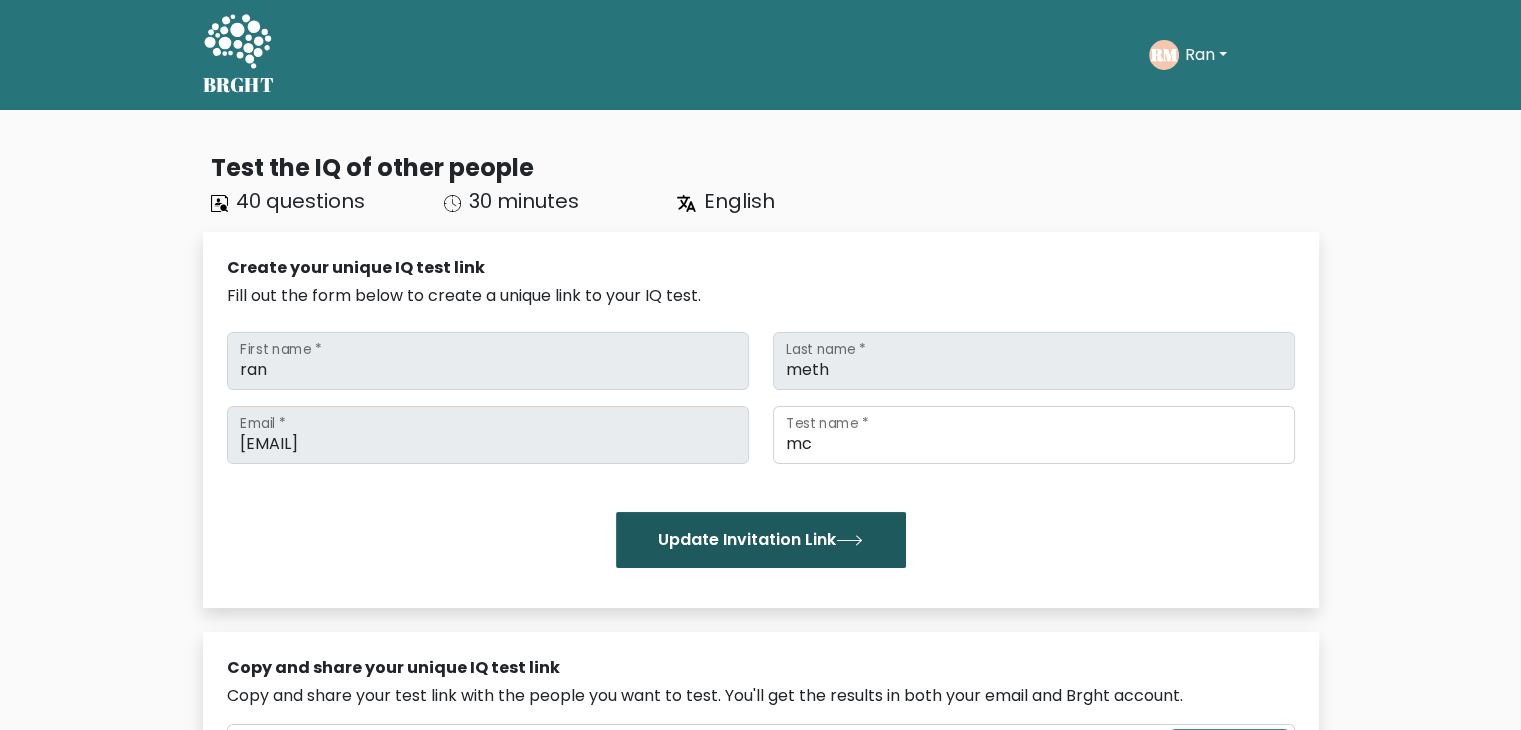 click on "Update Invitation Link" at bounding box center [761, 540] 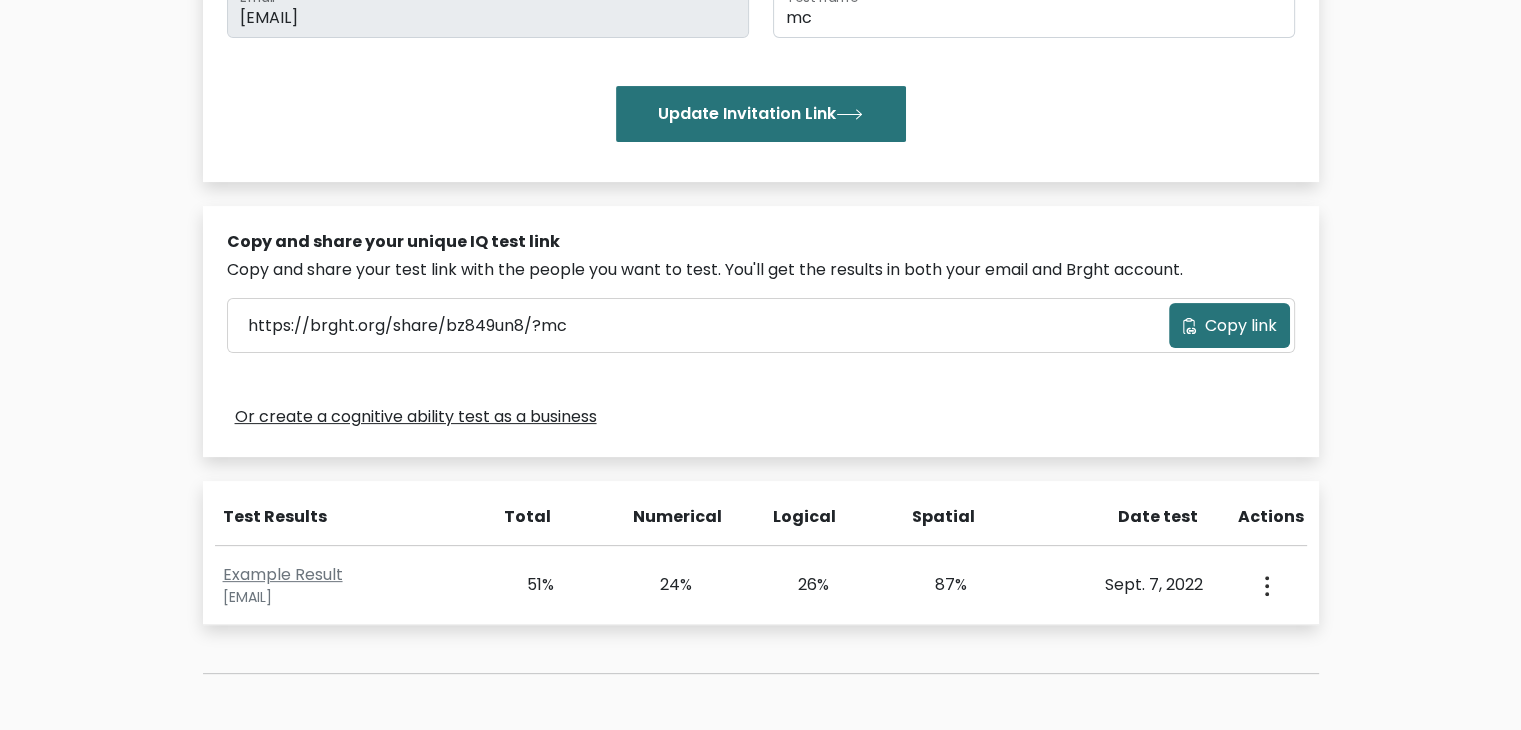 scroll, scrollTop: 430, scrollLeft: 0, axis: vertical 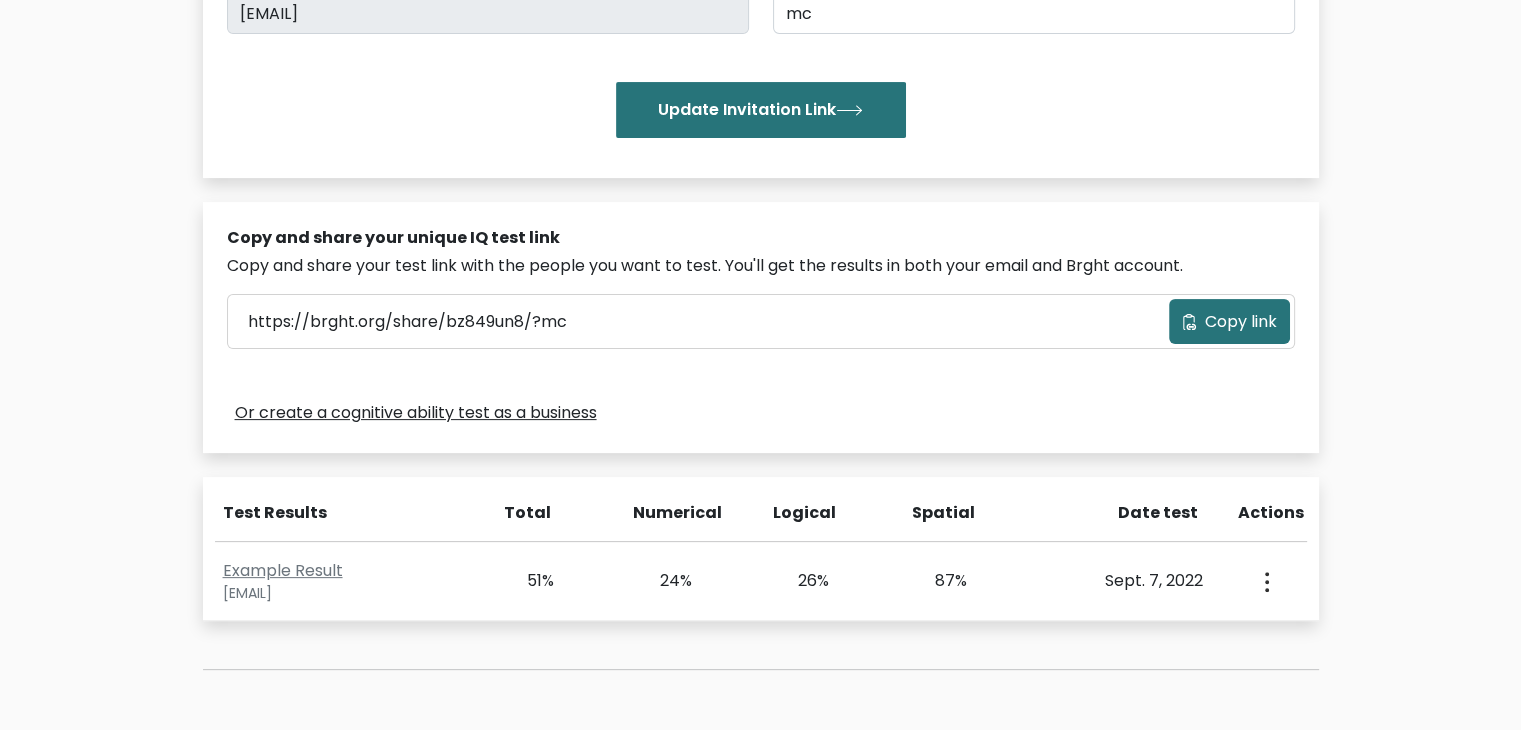 click on "Copy  link" at bounding box center [1241, 322] 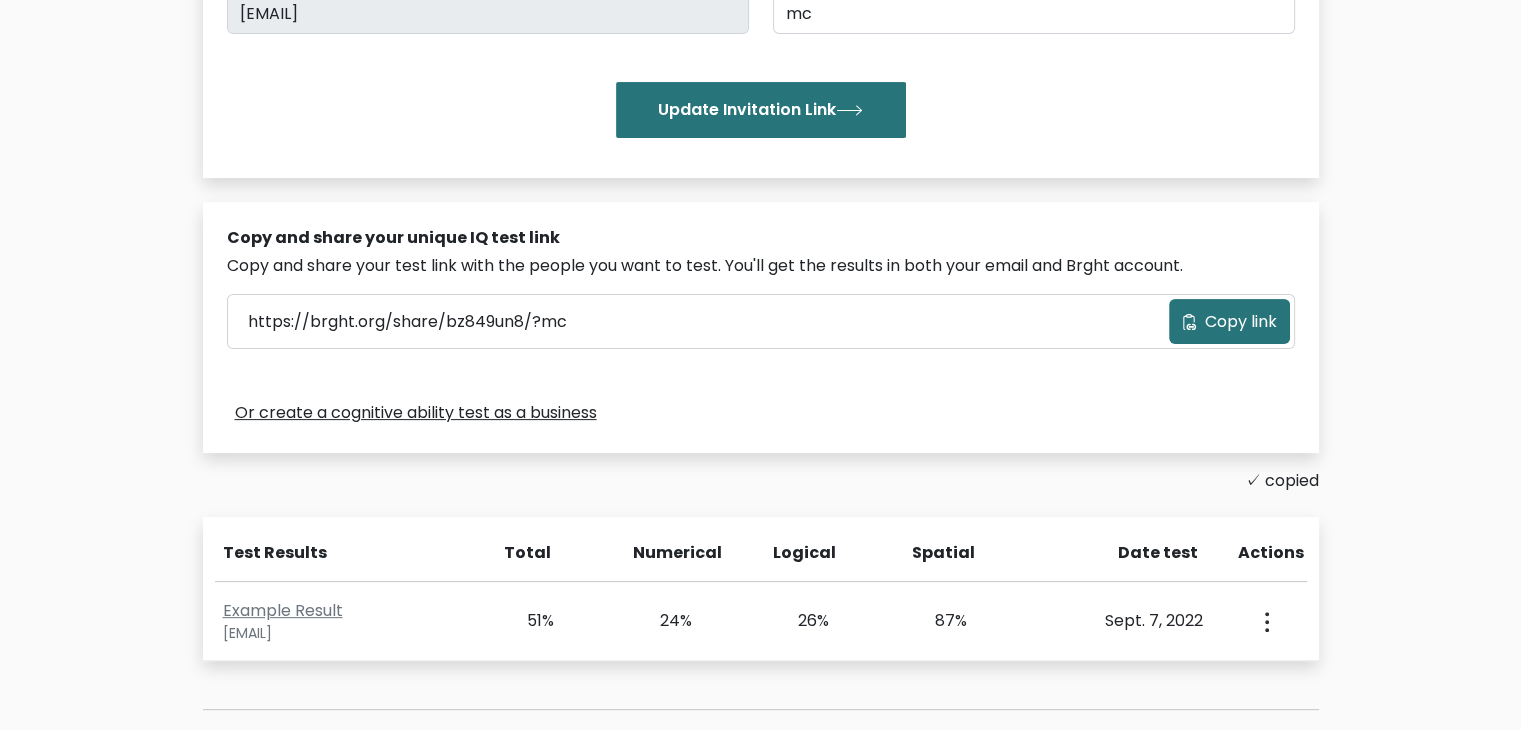 click on "Or create a cognitive ability test as a business" at bounding box center [416, 413] 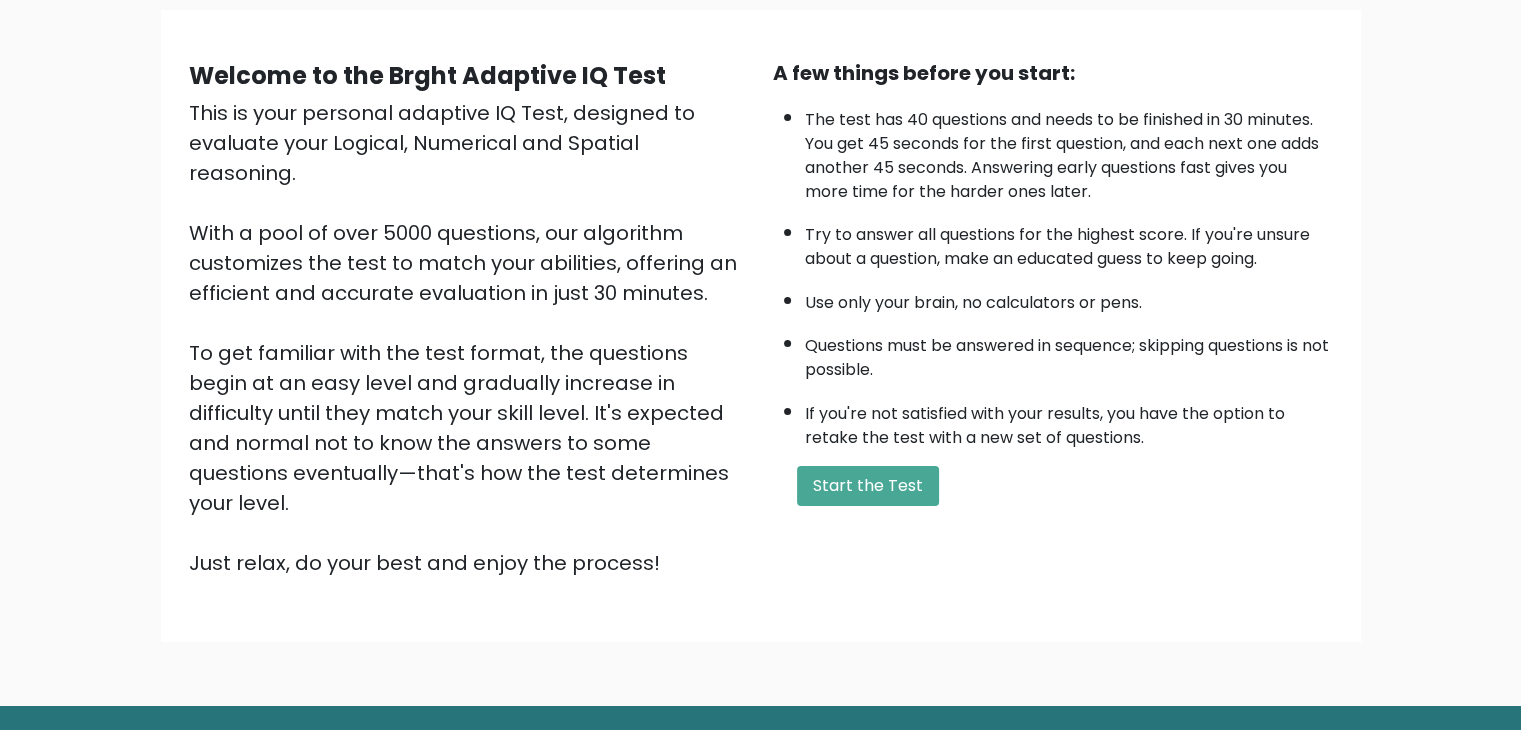 scroll, scrollTop: 152, scrollLeft: 0, axis: vertical 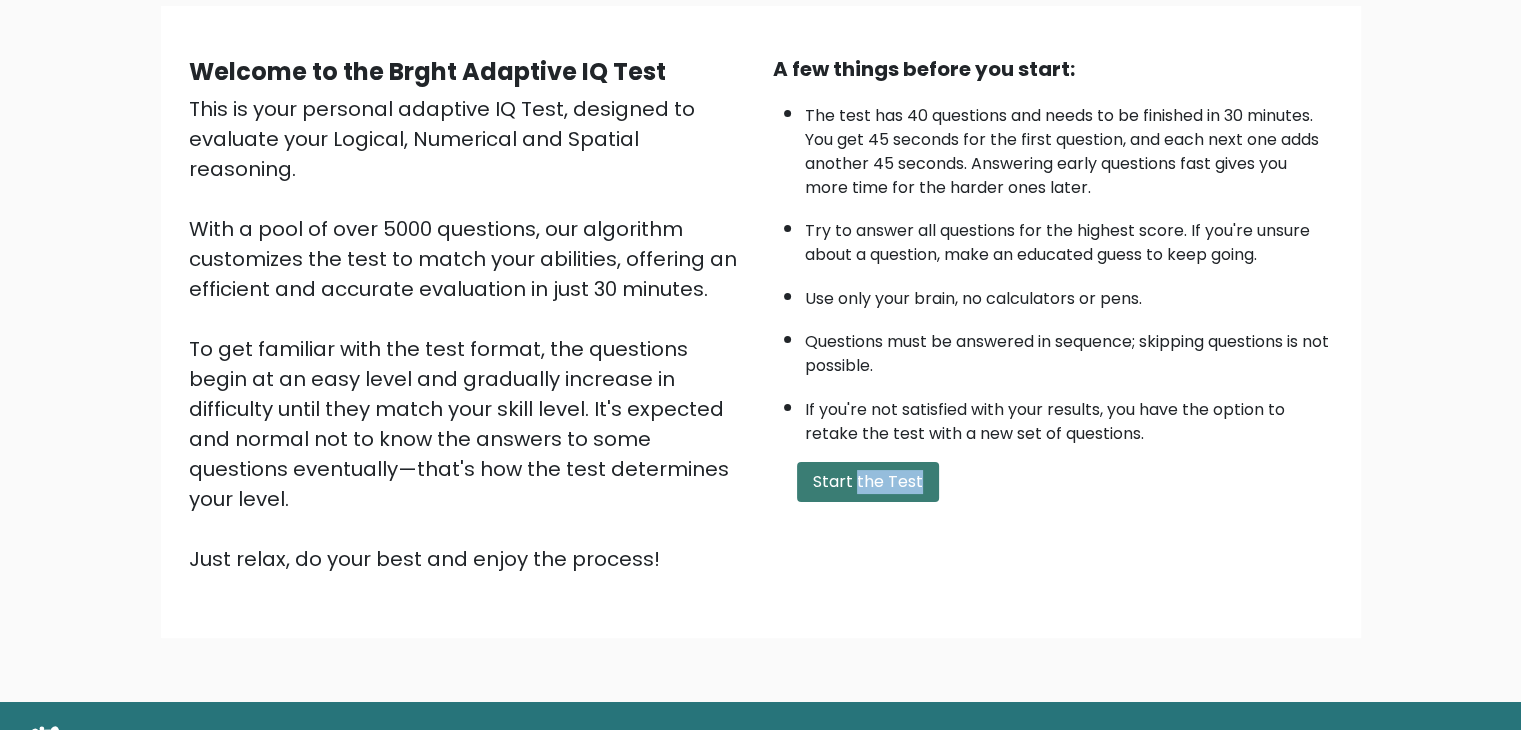 drag, startPoint x: 828, startPoint y: 501, endPoint x: 858, endPoint y: 473, distance: 41.036568 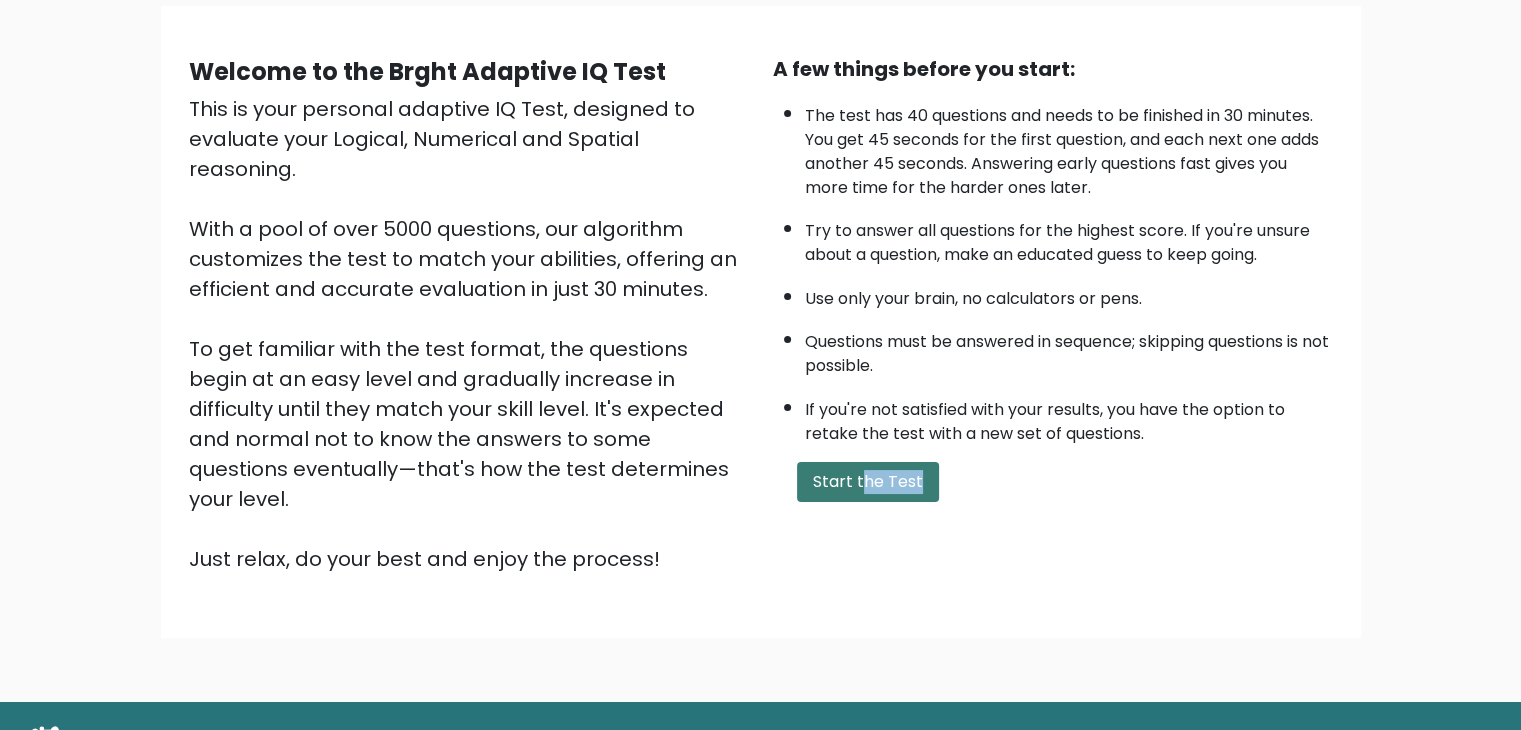 click on "Start the Test" at bounding box center [868, 482] 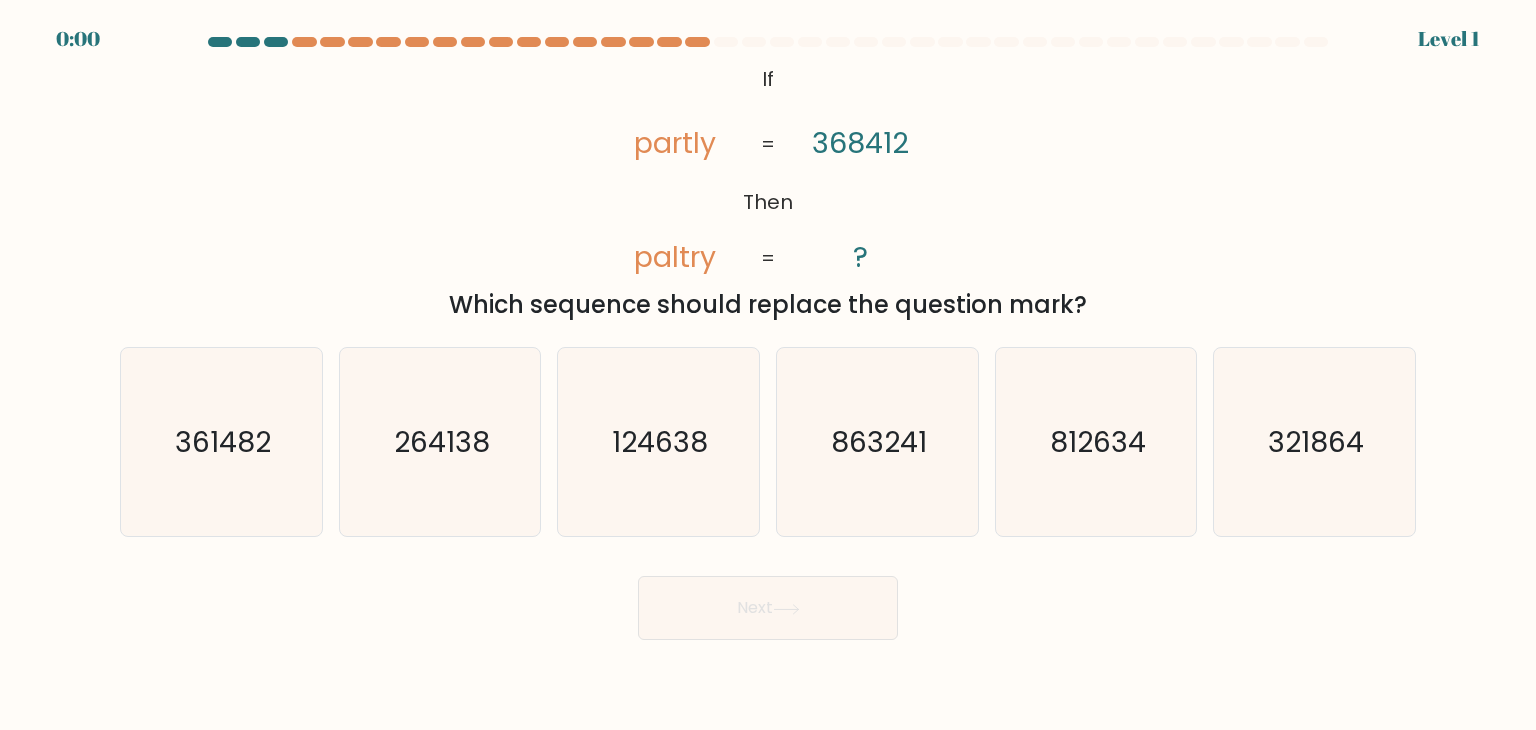 scroll, scrollTop: 0, scrollLeft: 0, axis: both 